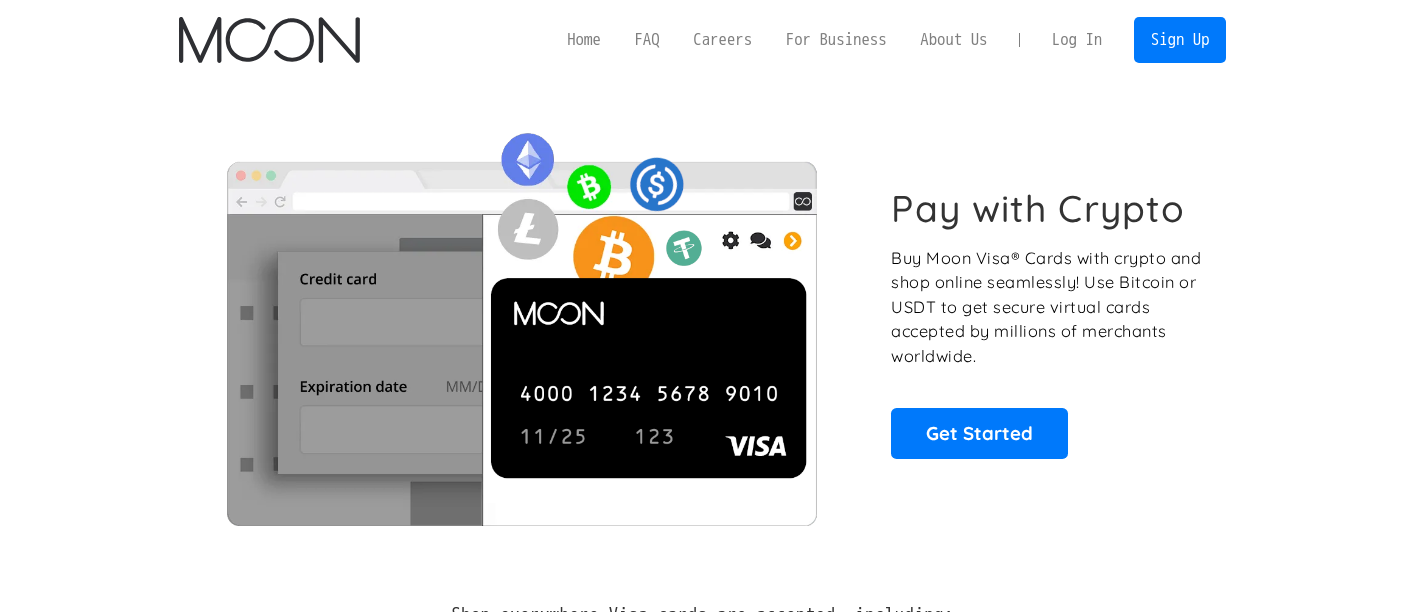 scroll, scrollTop: 0, scrollLeft: 0, axis: both 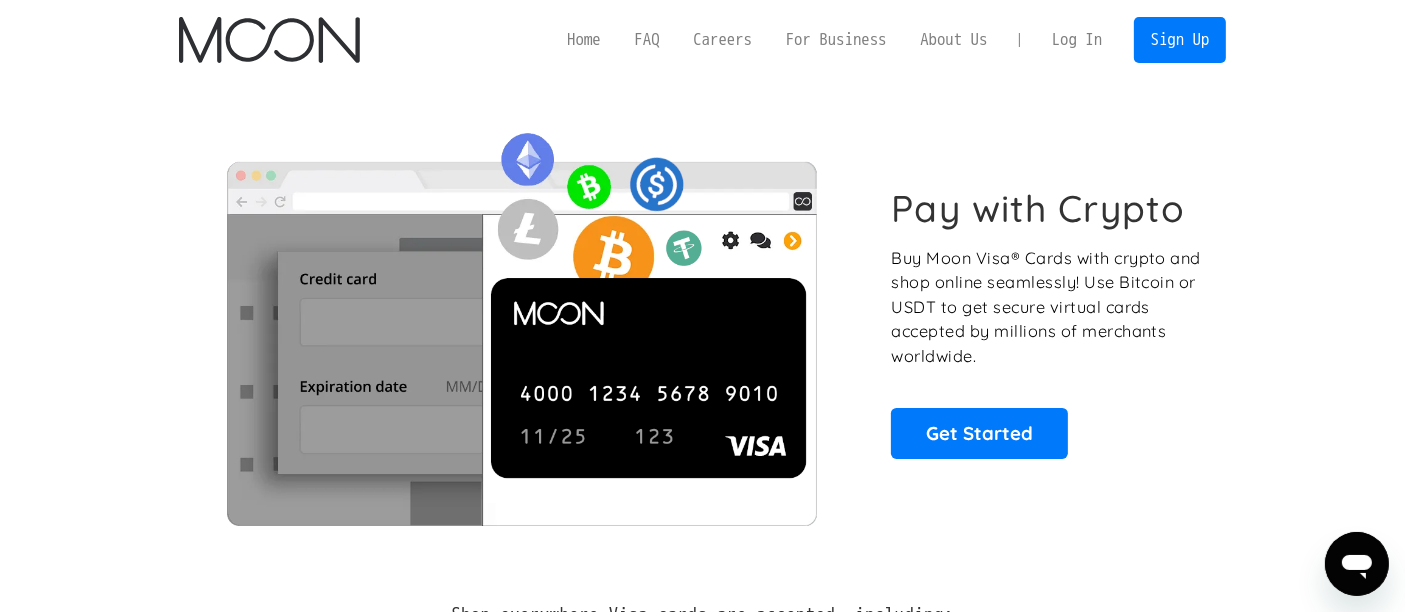 click on "Log In" at bounding box center (1077, 40) 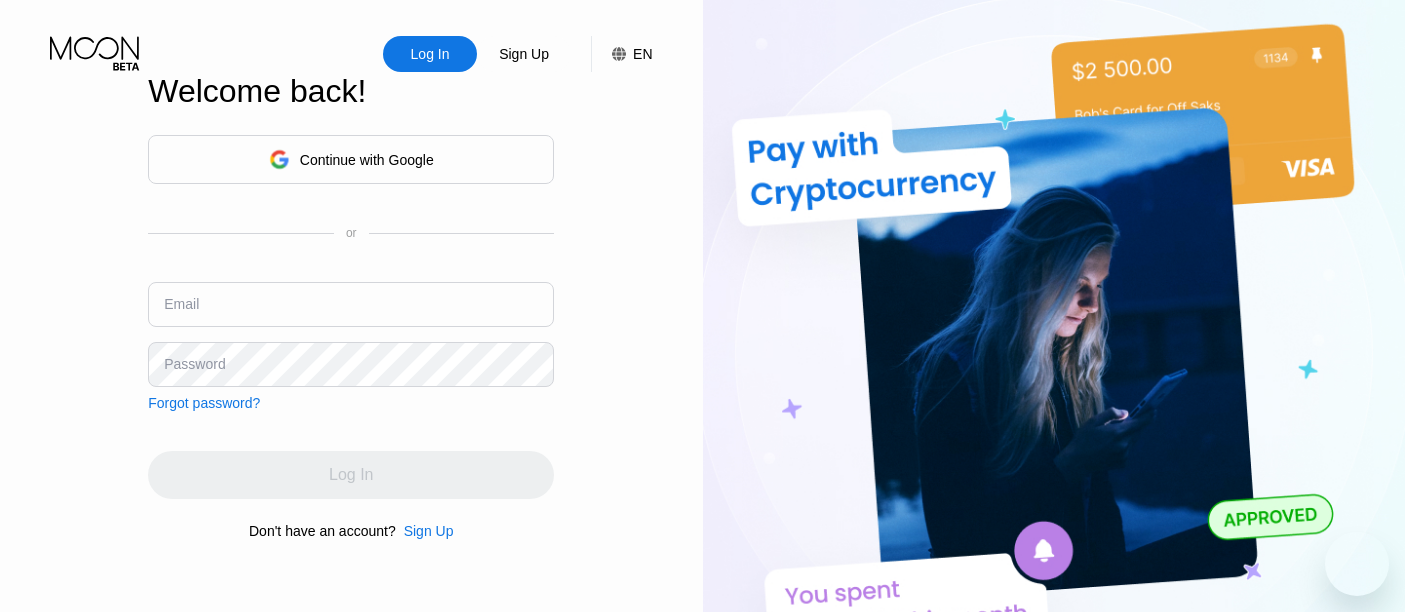 scroll, scrollTop: 0, scrollLeft: 0, axis: both 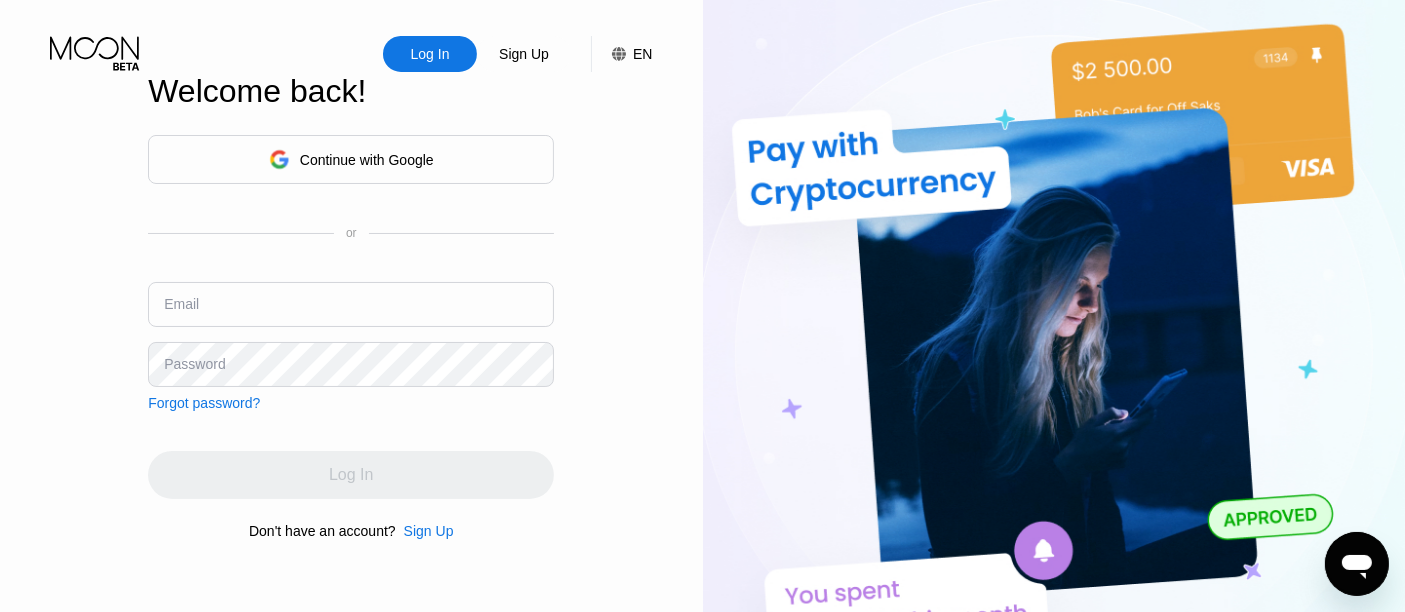 type on "[EMAIL]" 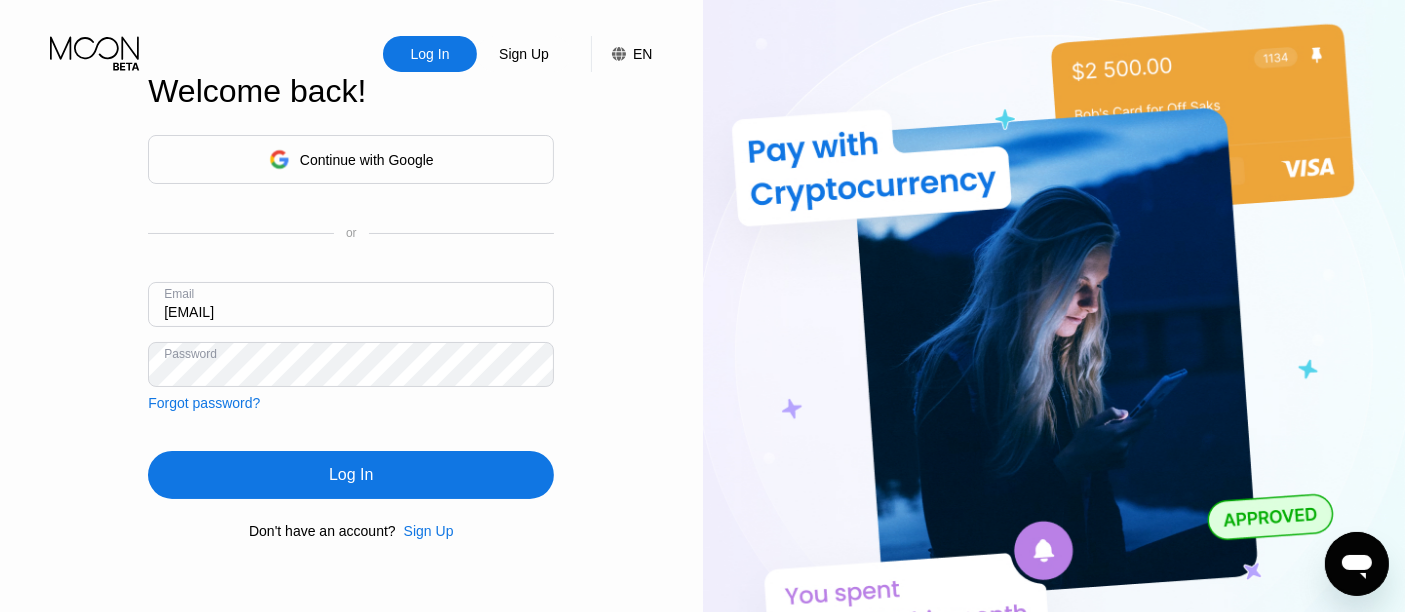 click on "Log In Sign Up EN Language Select an item Save Welcome back! Continue with Google or Email [EMAIL] Password Forgot password? Log In Don't have an account? Sign Up" at bounding box center (351, 336) 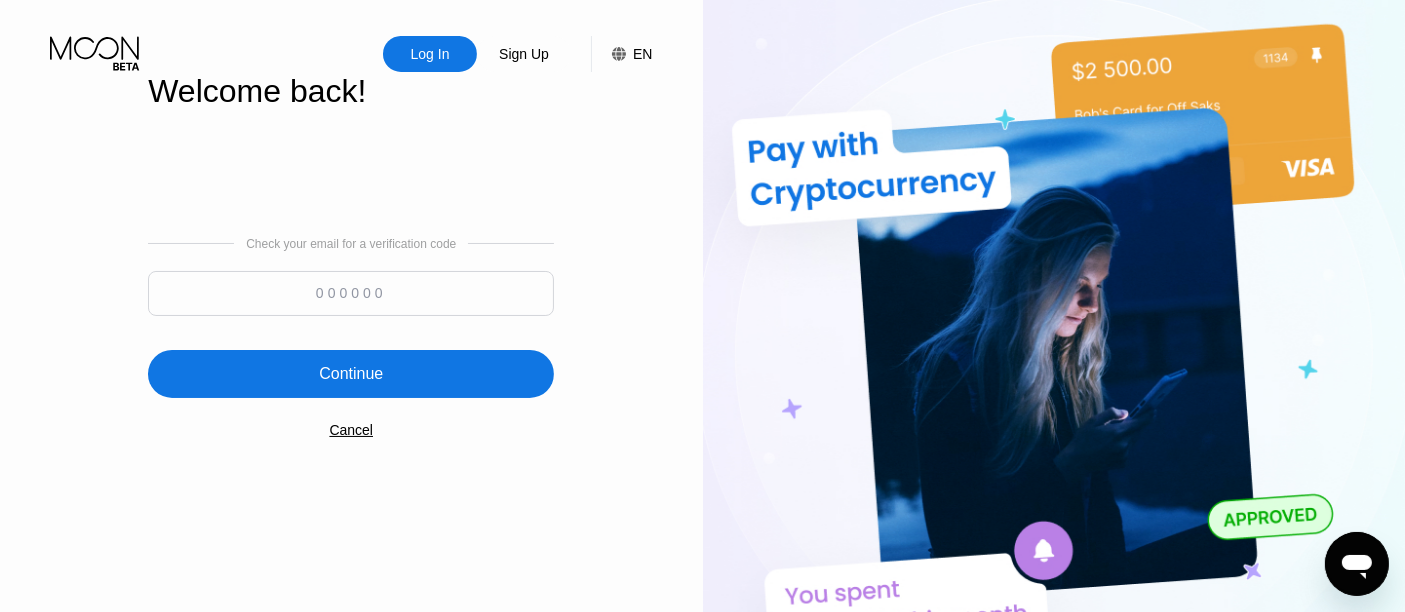click at bounding box center (351, 293) 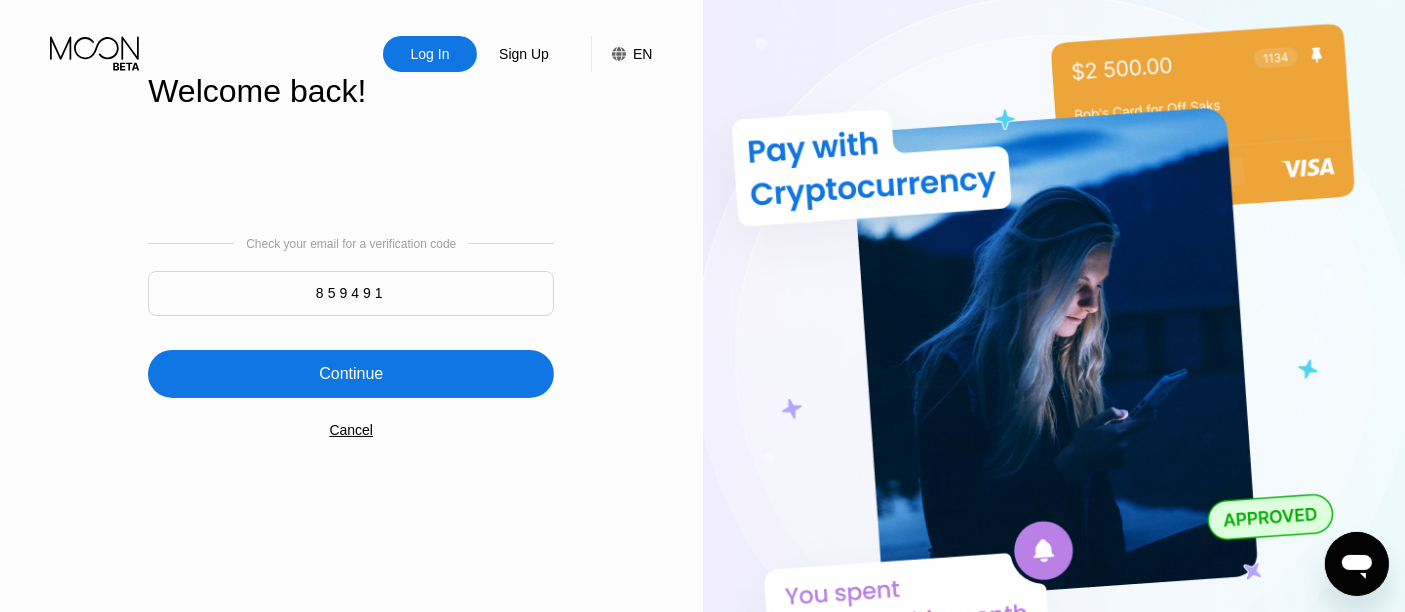 type on "859491" 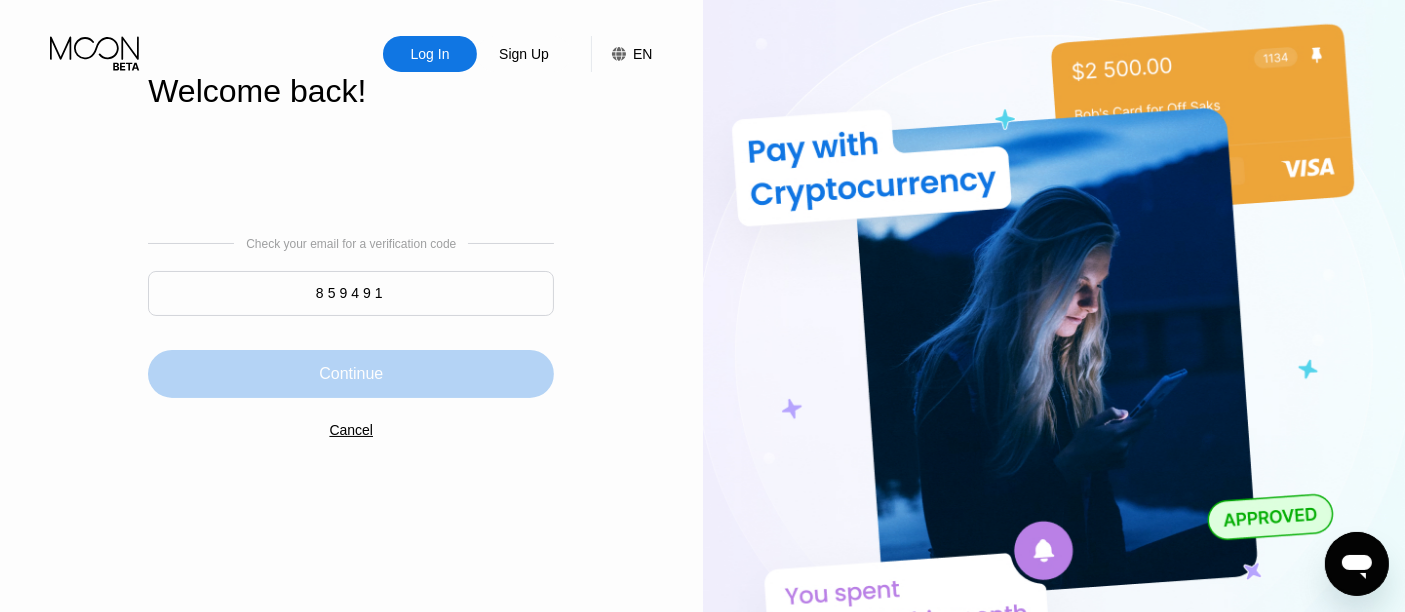 click on "Continue" at bounding box center (351, 374) 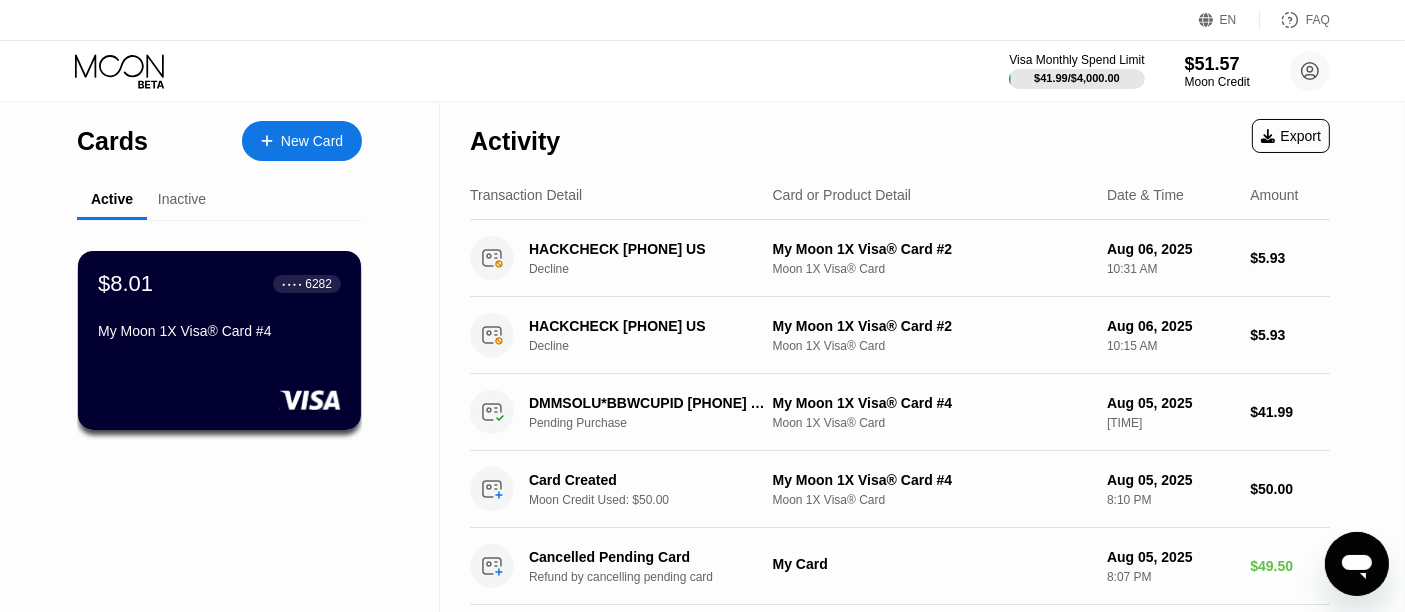 click on "Cards    New Card" at bounding box center (219, 136) 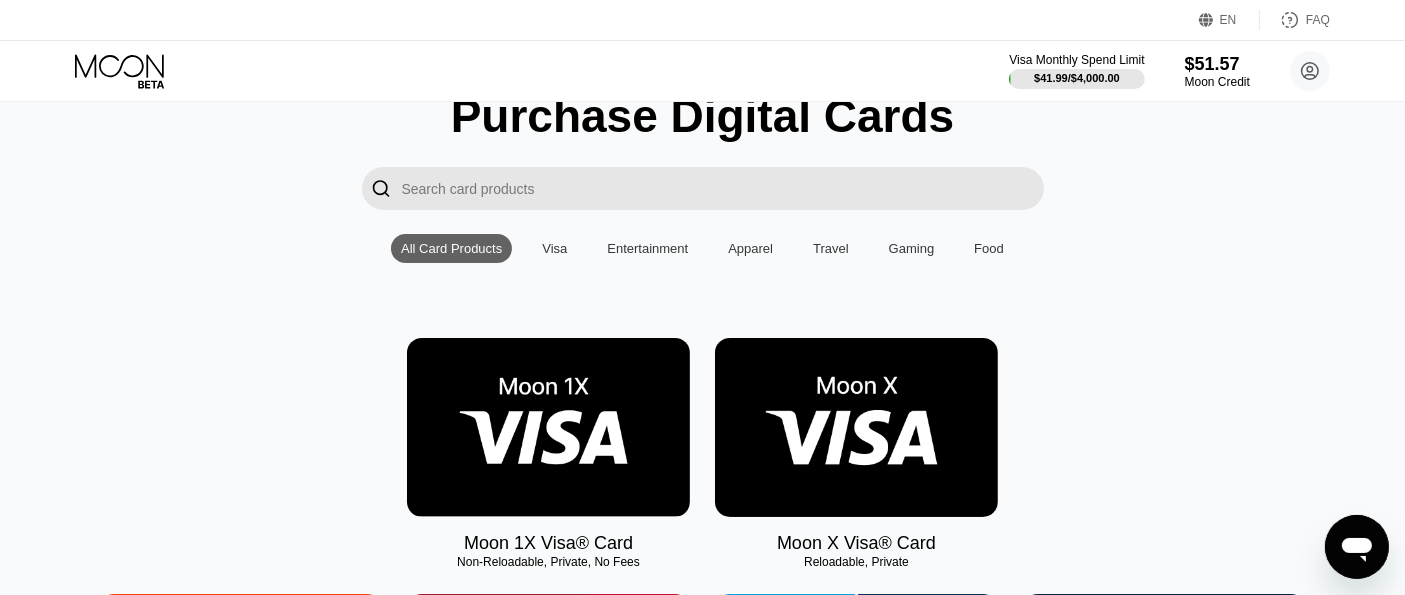 scroll, scrollTop: 0, scrollLeft: 0, axis: both 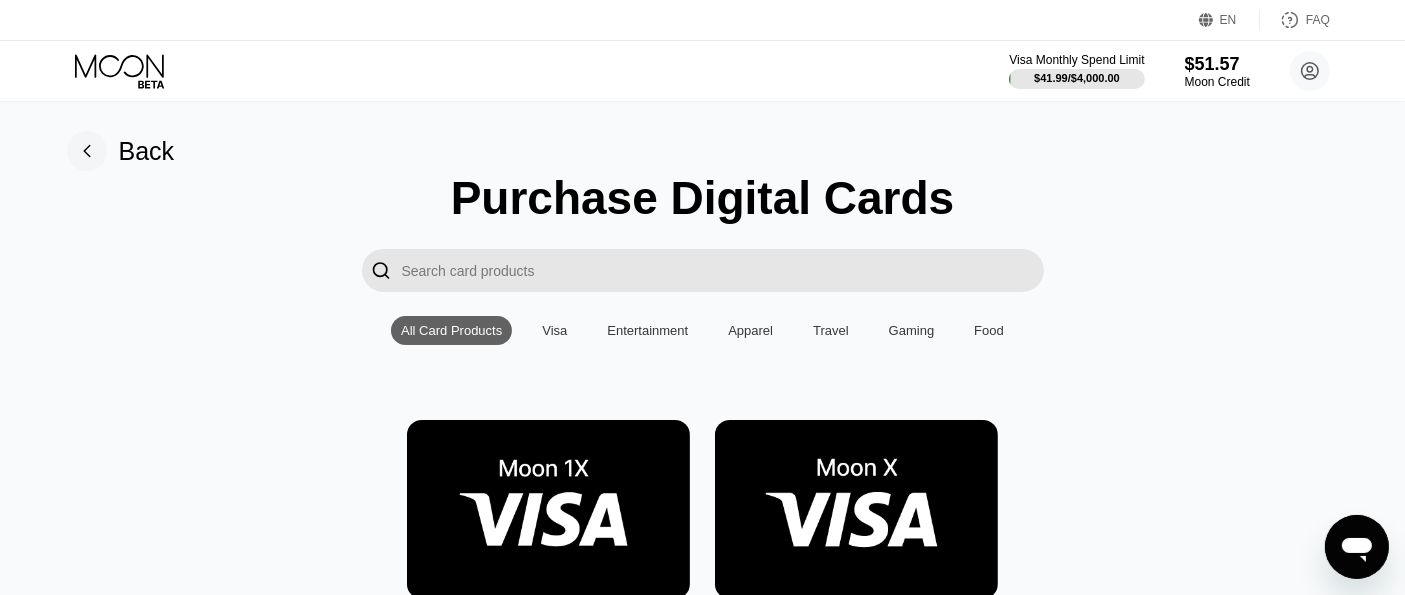 click at bounding box center [723, 270] 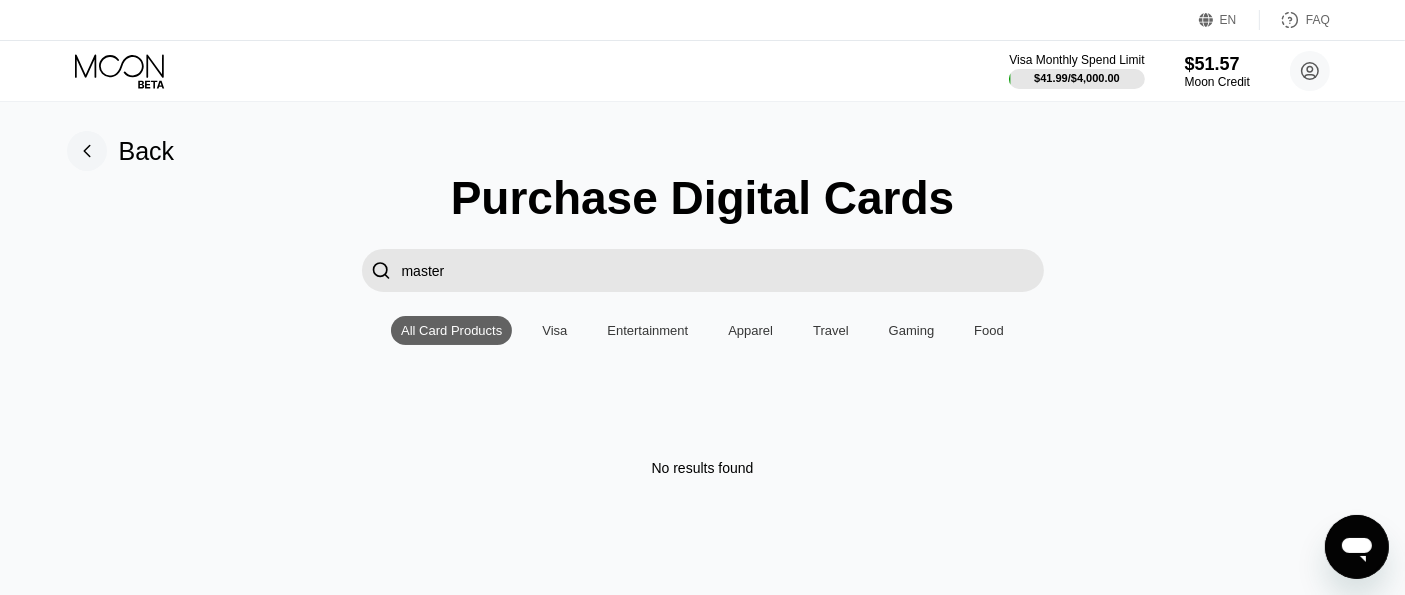 click on "master" at bounding box center [723, 270] 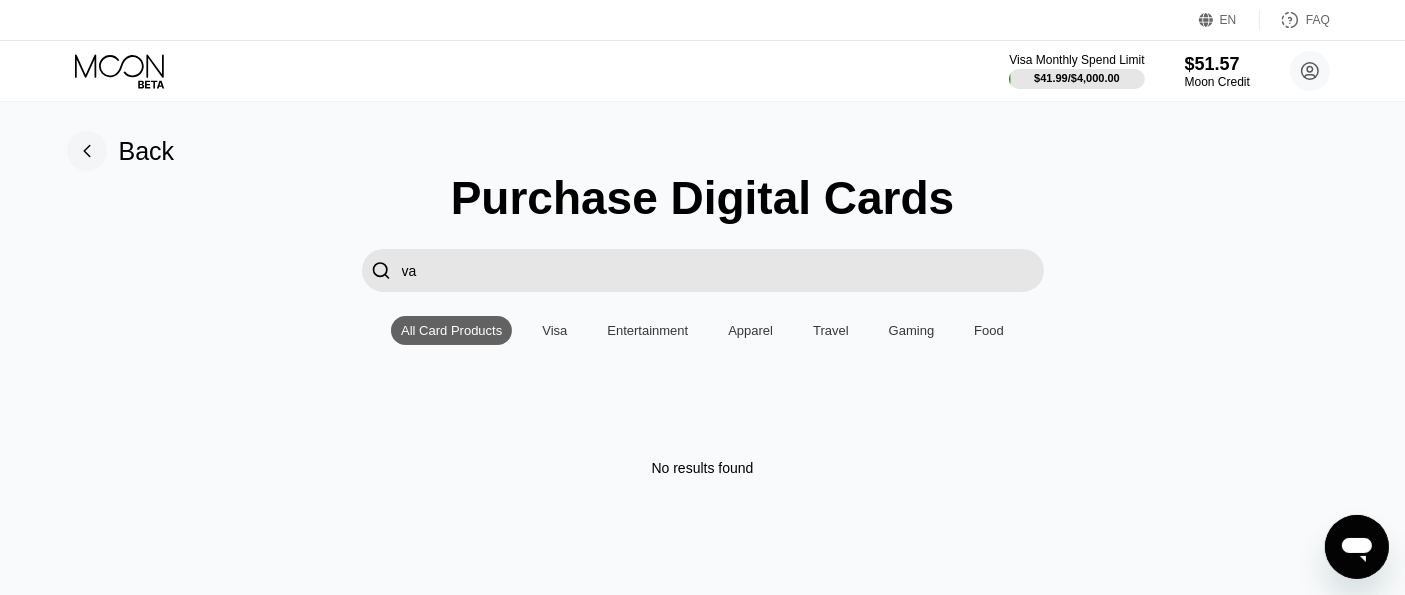type on "v" 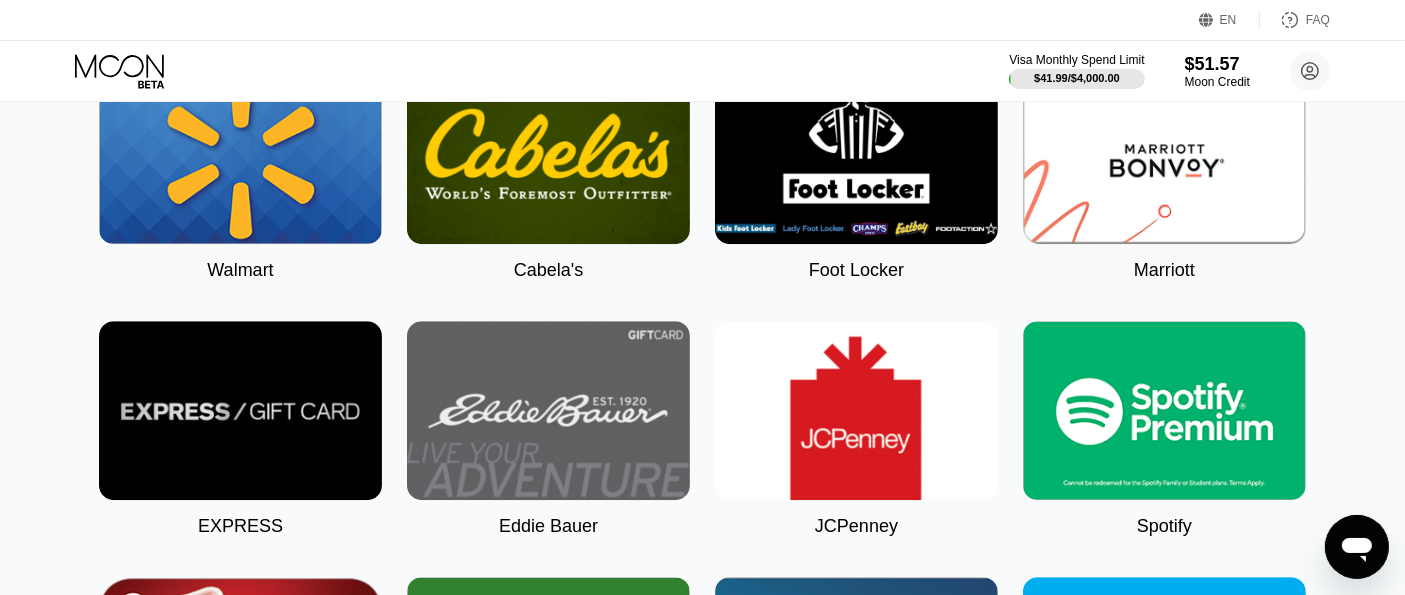 scroll, scrollTop: 5752, scrollLeft: 0, axis: vertical 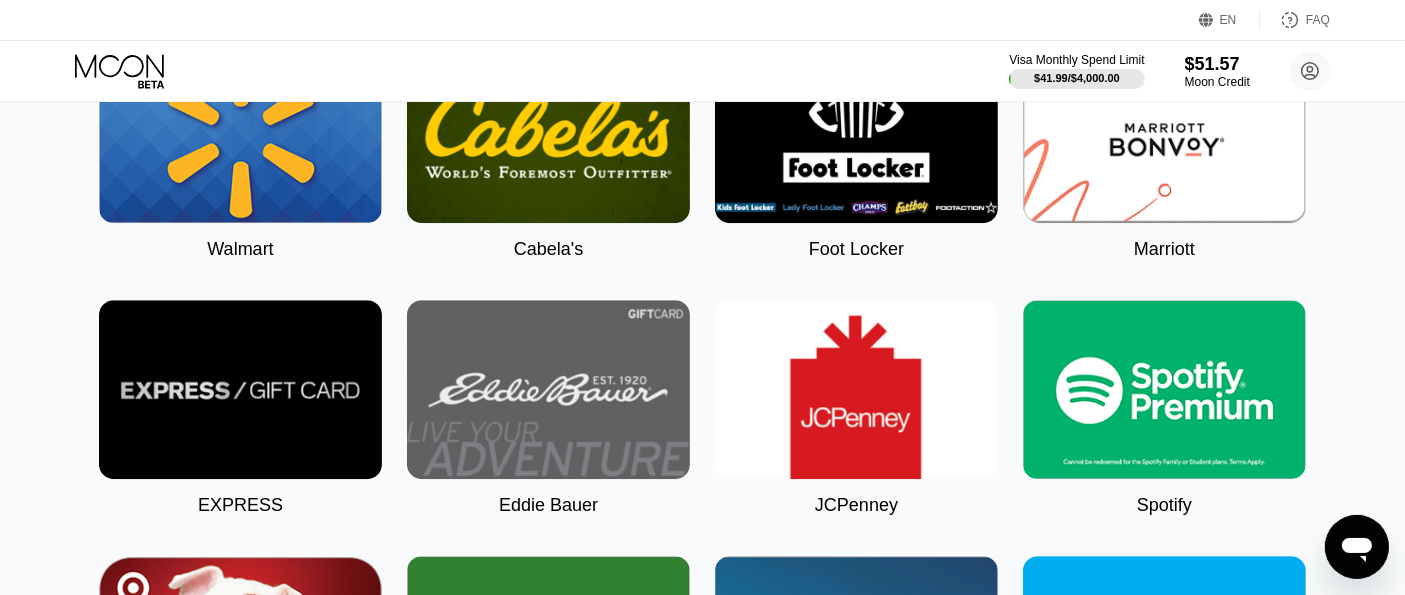 type 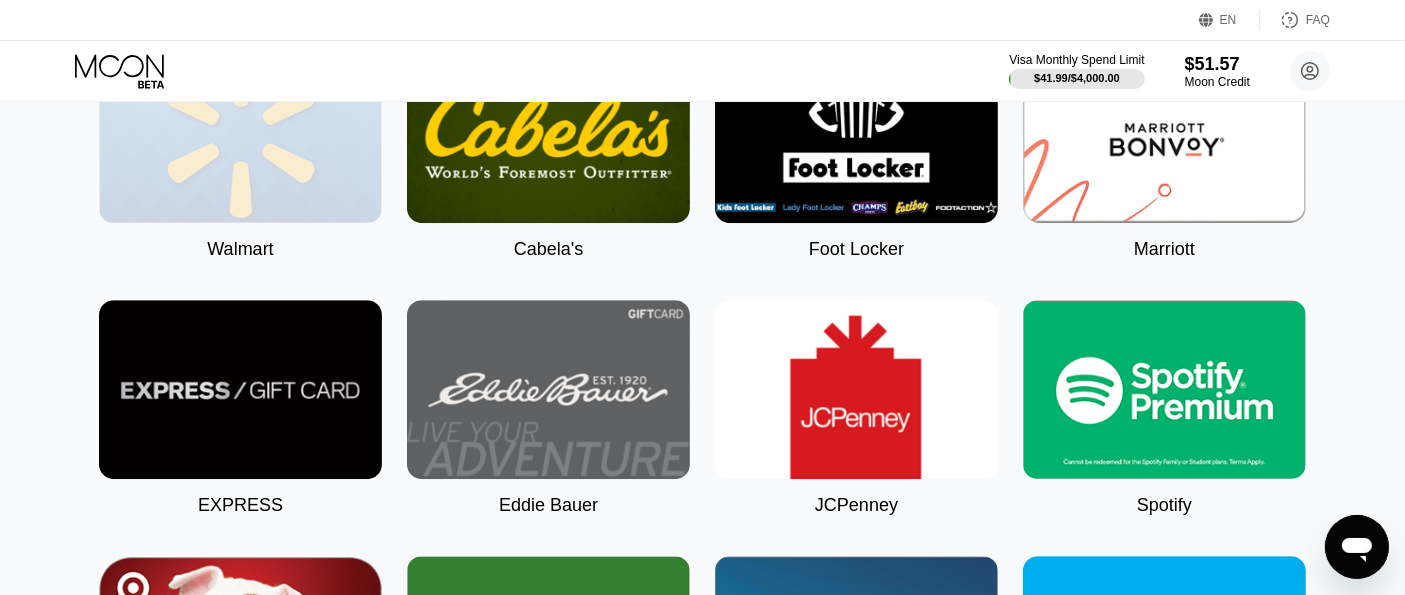 click at bounding box center [240, 133] 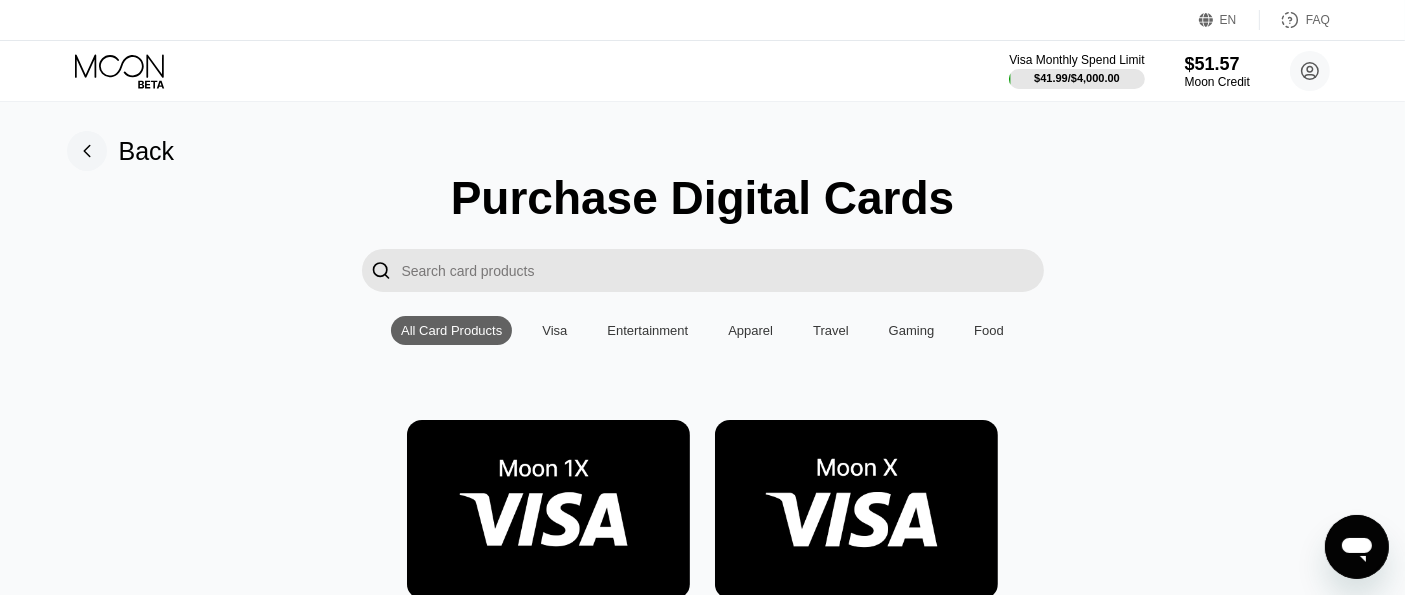type on "0" 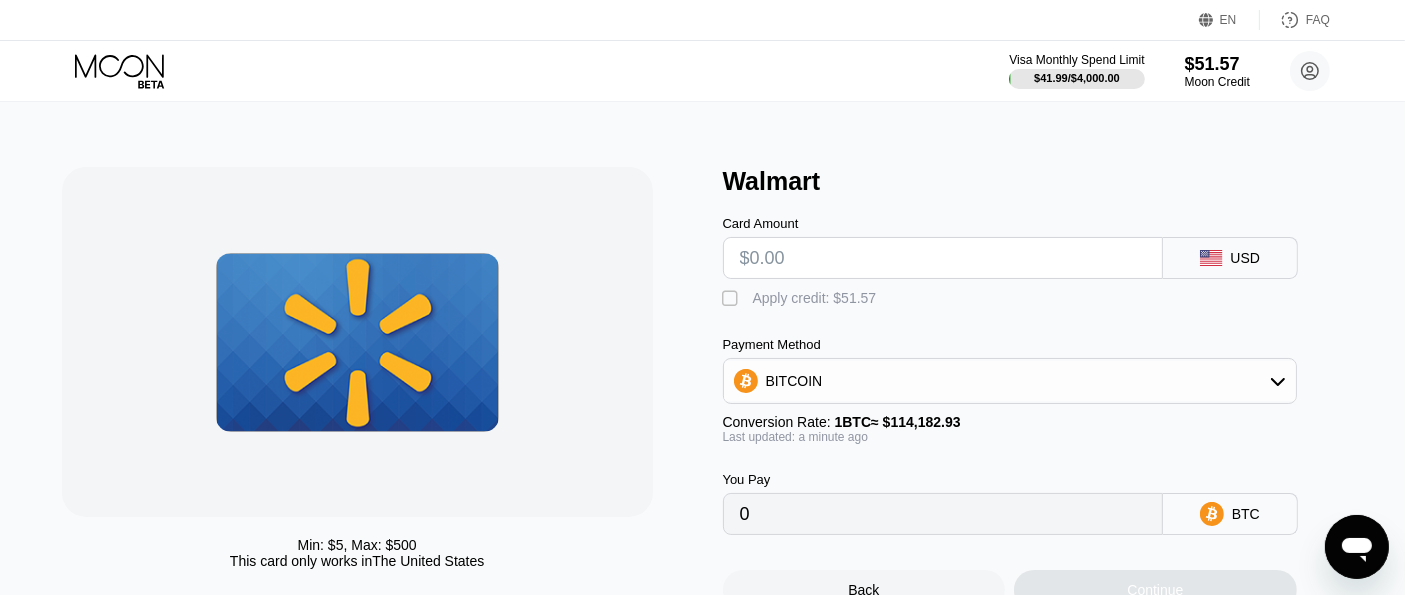 scroll, scrollTop: 0, scrollLeft: 0, axis: both 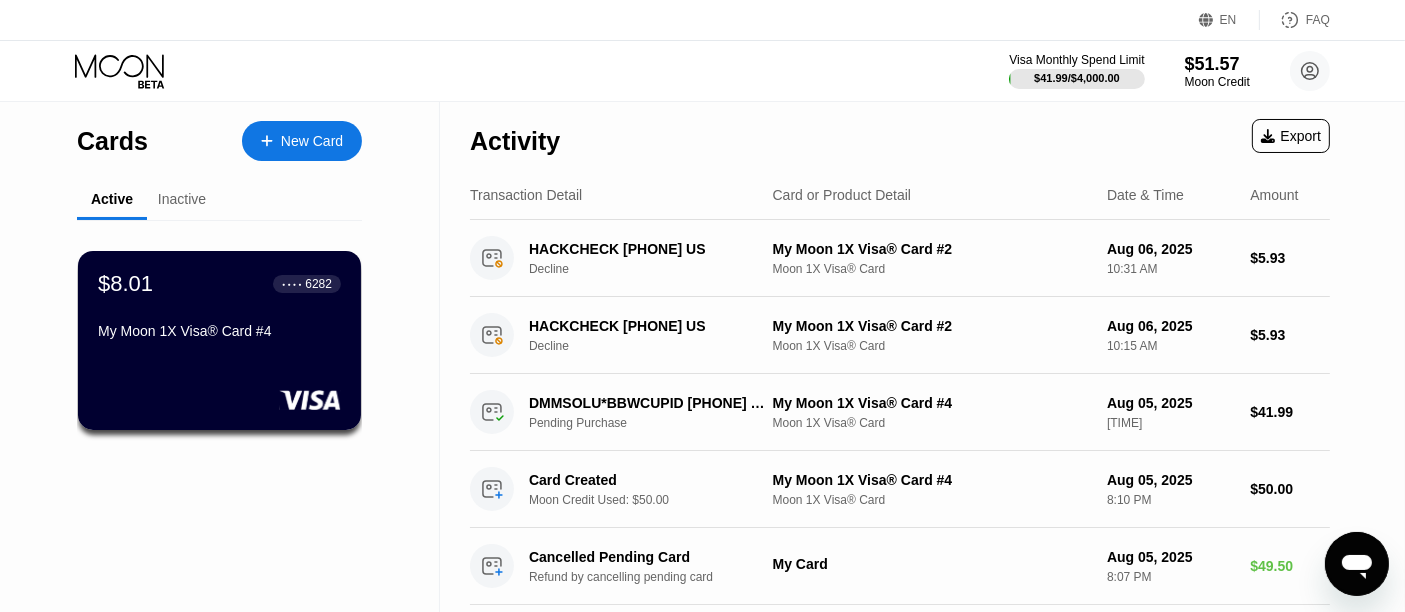 click at bounding box center [277, 141] 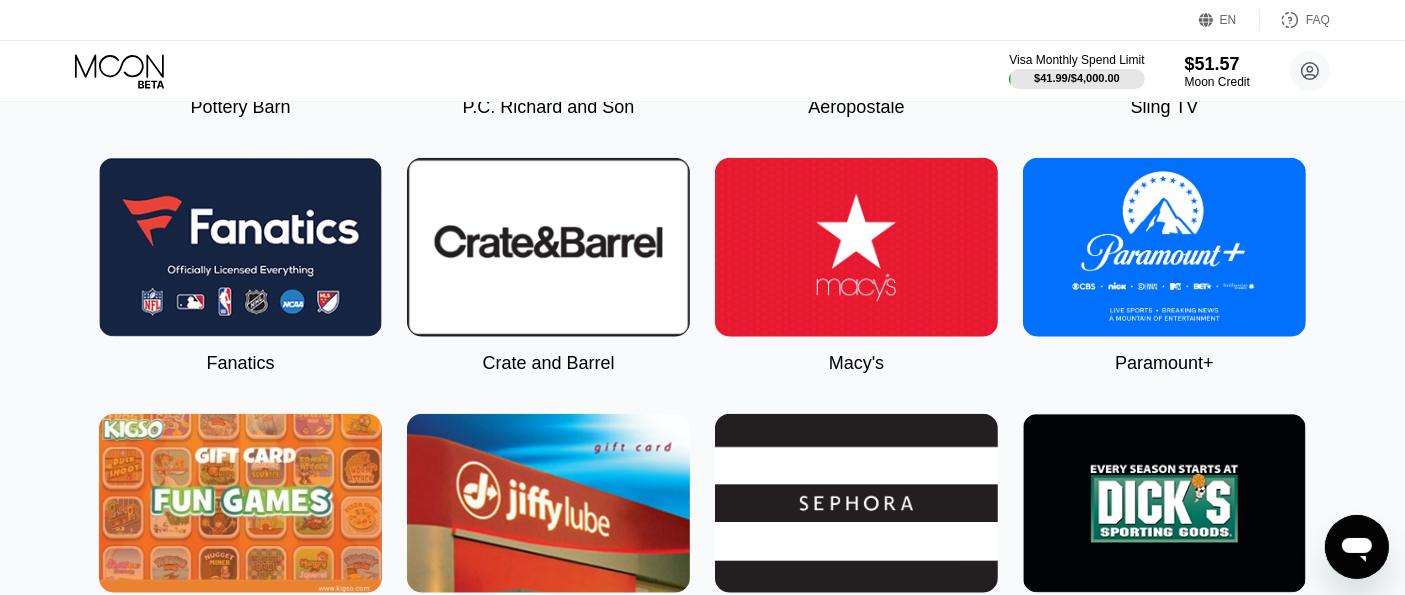scroll, scrollTop: 2072, scrollLeft: 0, axis: vertical 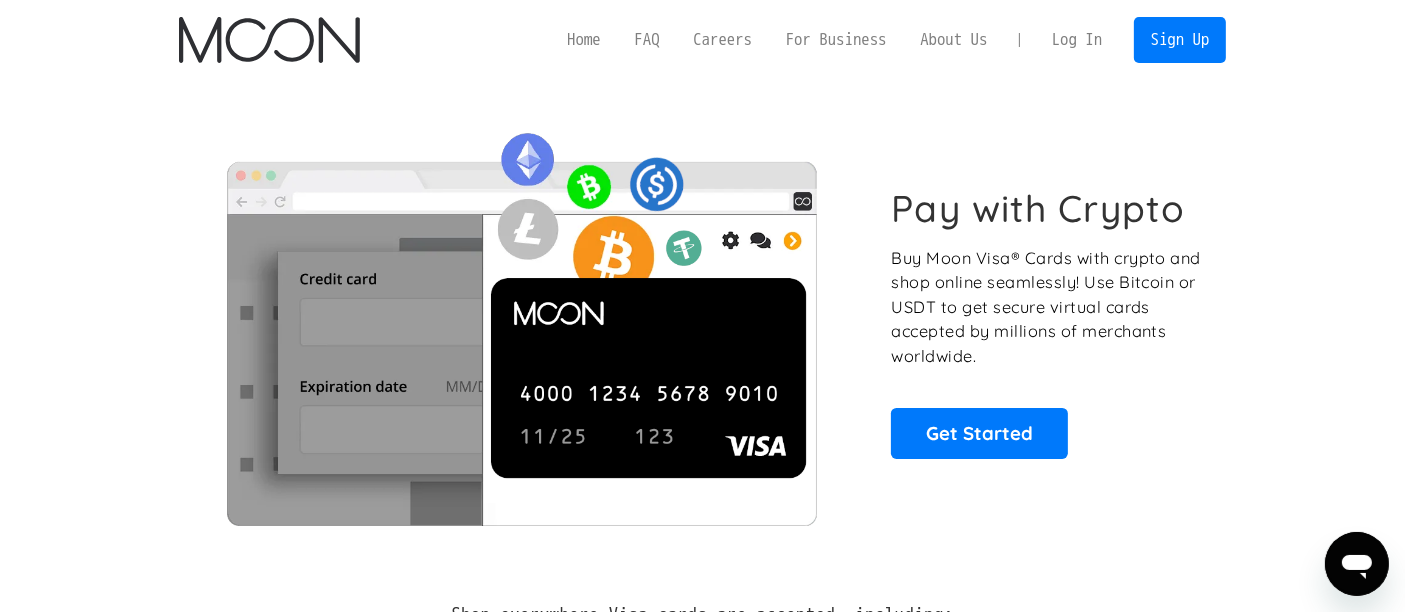 click on "Log In" at bounding box center (1077, 40) 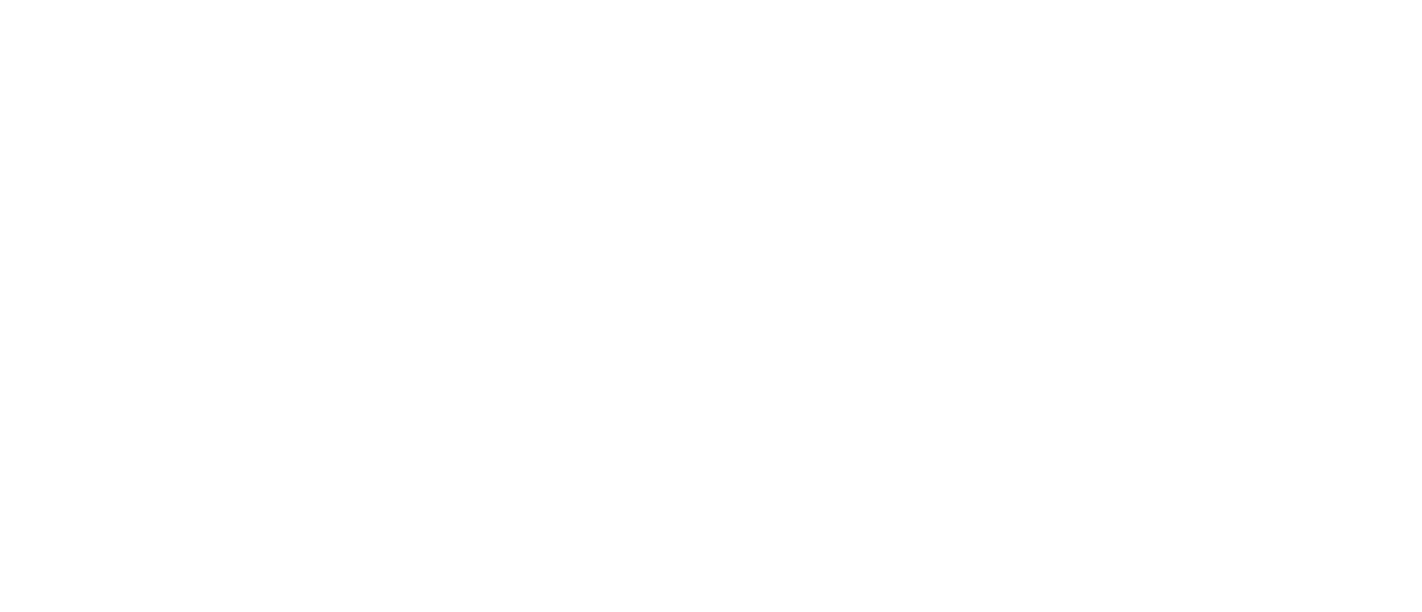 scroll, scrollTop: 0, scrollLeft: 0, axis: both 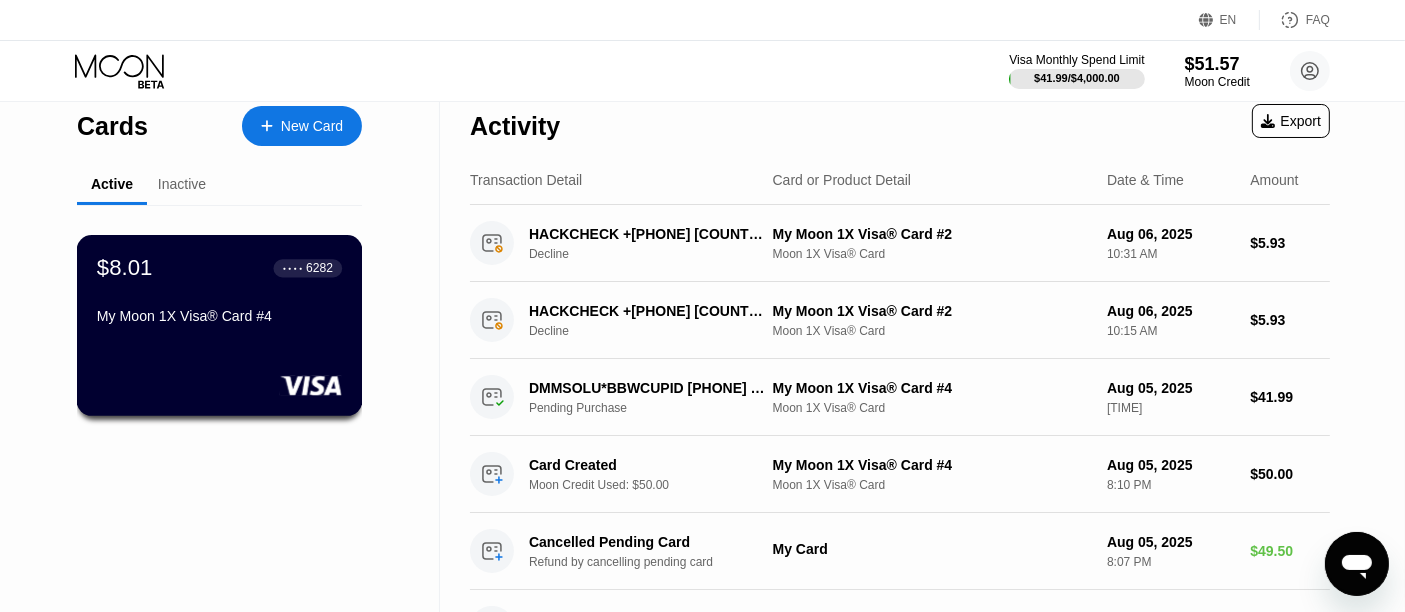 click on "$8.01 ● ● ● ● 6282 My Moon 1X Visa® Card #4" at bounding box center (219, 293) 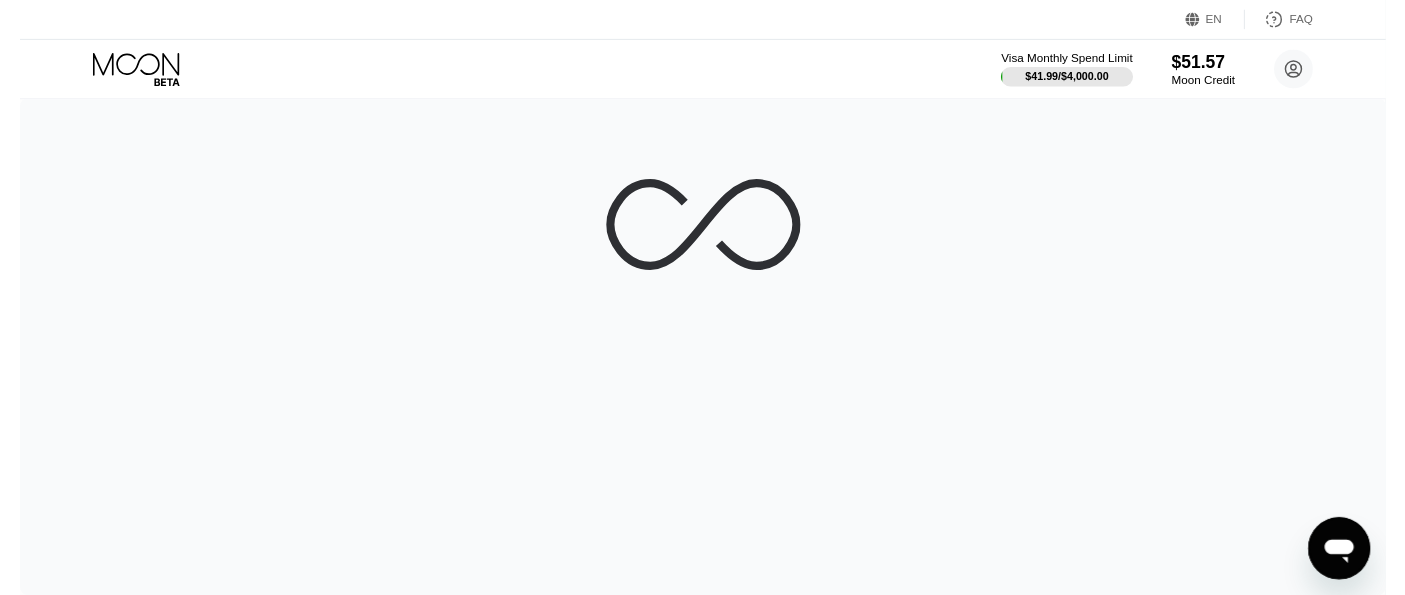 scroll, scrollTop: 0, scrollLeft: 0, axis: both 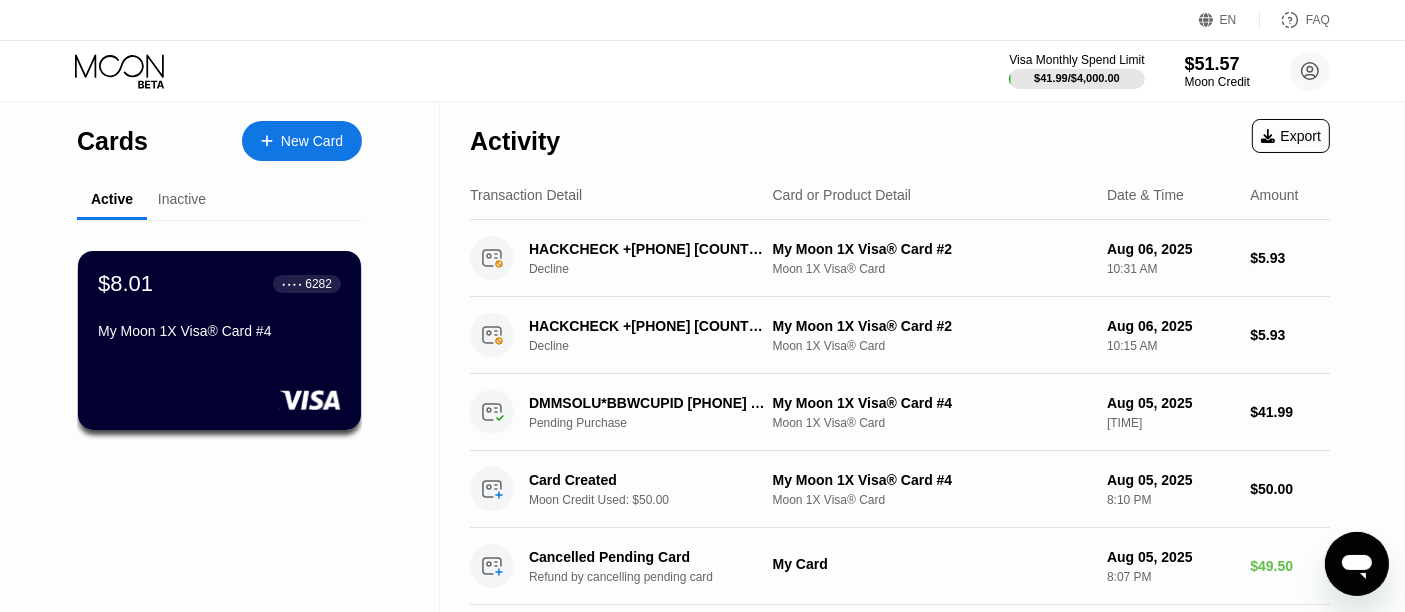 click on "New Card" at bounding box center (312, 141) 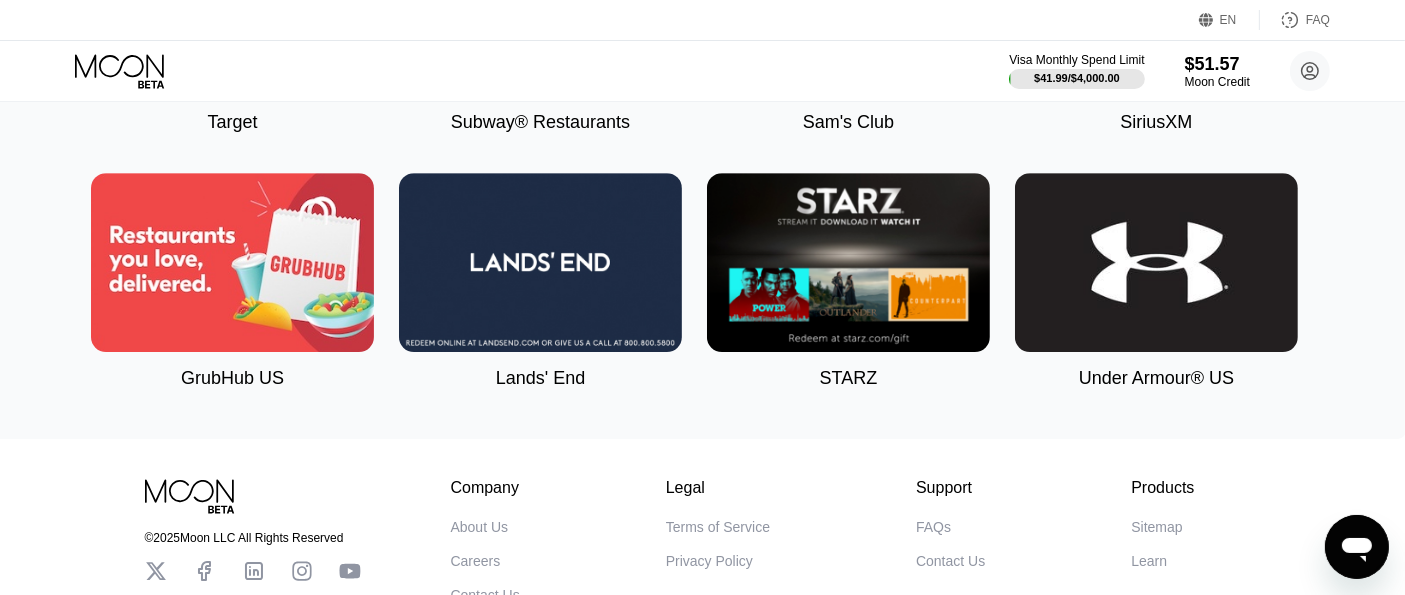 scroll, scrollTop: 6390, scrollLeft: 8, axis: both 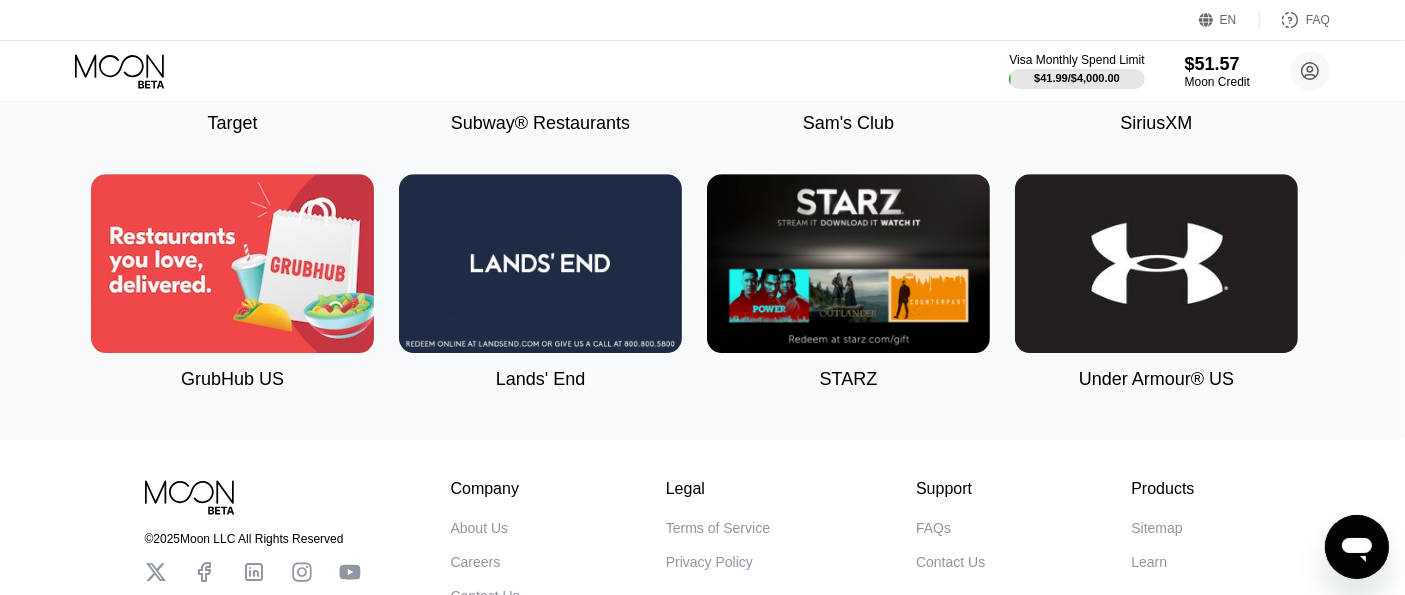 click on "Nike Famous Footwear Carter's MLB Shop Nintendo Guitar Center Nordstrom Ann Taylor GAP Google Play HULU Petco Uber Eats GameStop TJ Maxx Athleta Xbox US Bass Pro Shops® Burlington SHOWTIME® Pottery Barn P.C. Richard and Son Aéropostale Sling TV Fanatics Crate and Barrel Macy's Paramount+ Kigso Games US Jiffy Lube® Sephora US Dick's Sporting Goods DSW Roblox Twitch L.L. Bean Lowe's NHL Shop The Children's Place Applebee’s® TIDAL Nautica Big Lots Marshalls Amazon Harry's REI Guess Staples US Hotels.com US PlayStation®Store Bath & Body Works Dollar Shave Club DoorDash The Home Depot® H&M Homesense NBA Store AMC Theatres® Office Depot® StubHub Michaels Williams-Sonoma Airbnb EA Play  Zappos.com Groupon Saks Fifth Avenue Kohl’s US Adidas Wayfair US Old Navy Tommy Bahama HomeGoods PetSmart eBay Victoria's Secret Chevron and Texaco Nordstrom Rack Overstock.com Walmart Cabela's Foot Locker Marriott EXPRESS Eddie Bauer JCPenney Spotify Target Subway® Restaurants Sam's Club SiriusXM GrubHub US Lands' End" at bounding box center (695, -2662) 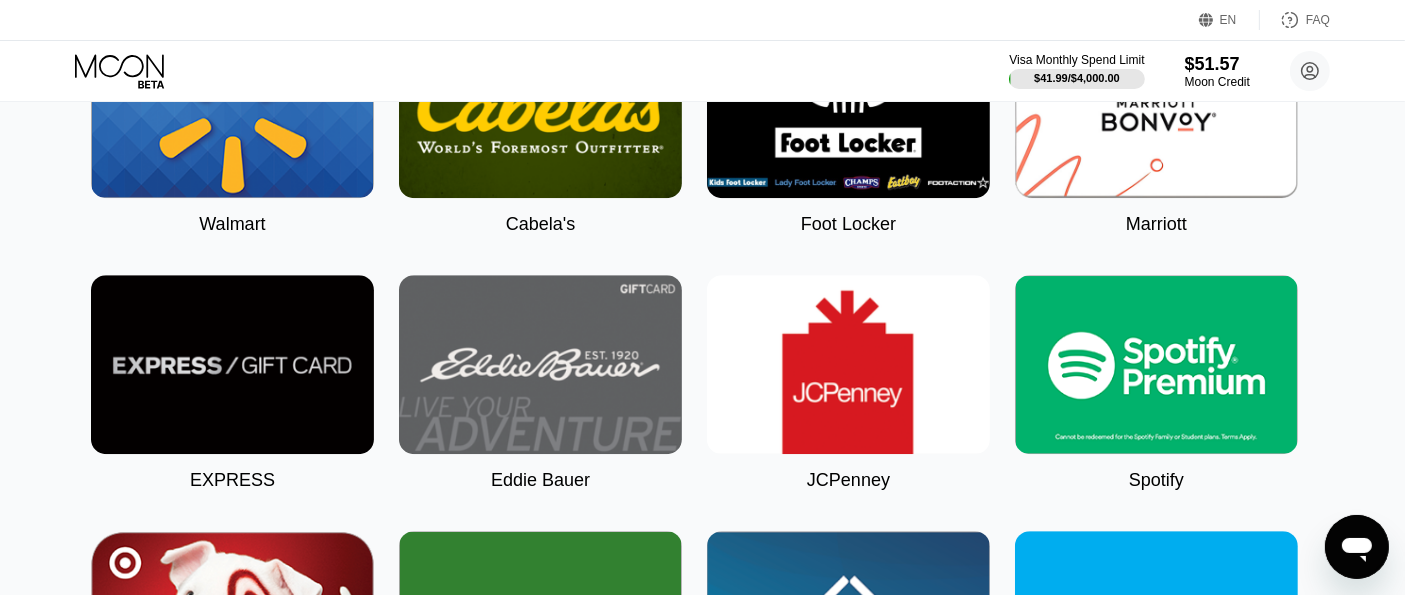 scroll, scrollTop: 5768, scrollLeft: 8, axis: both 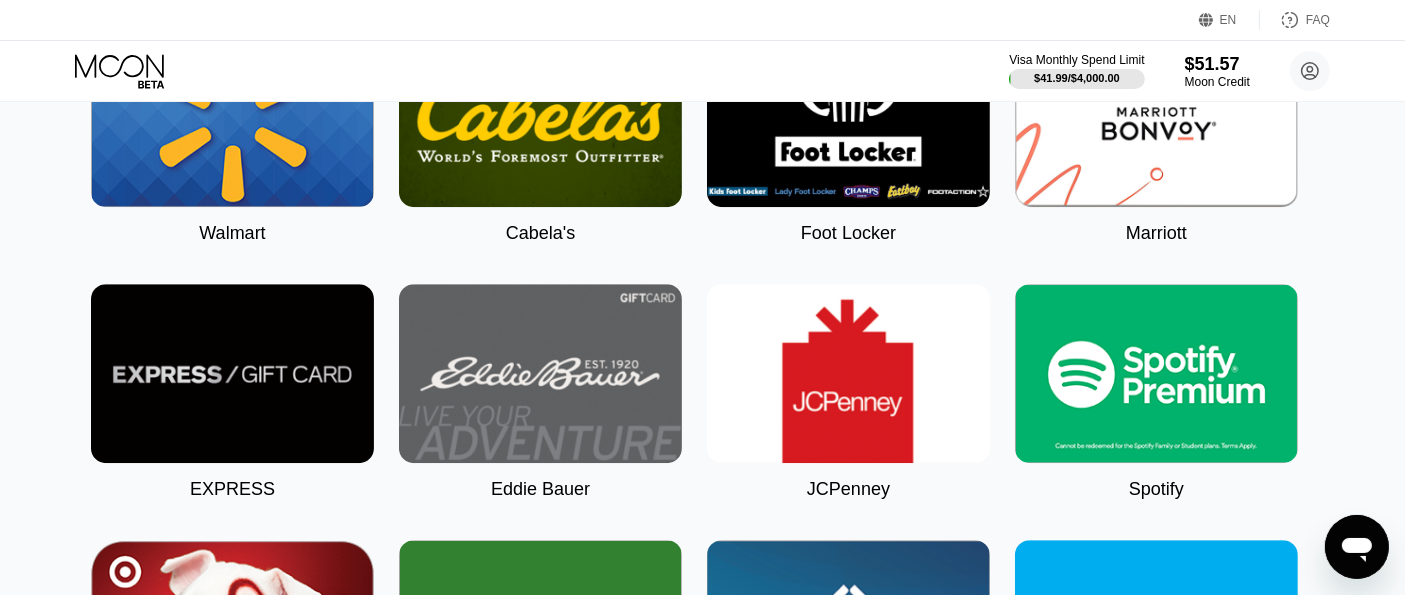 click at bounding box center [232, 373] 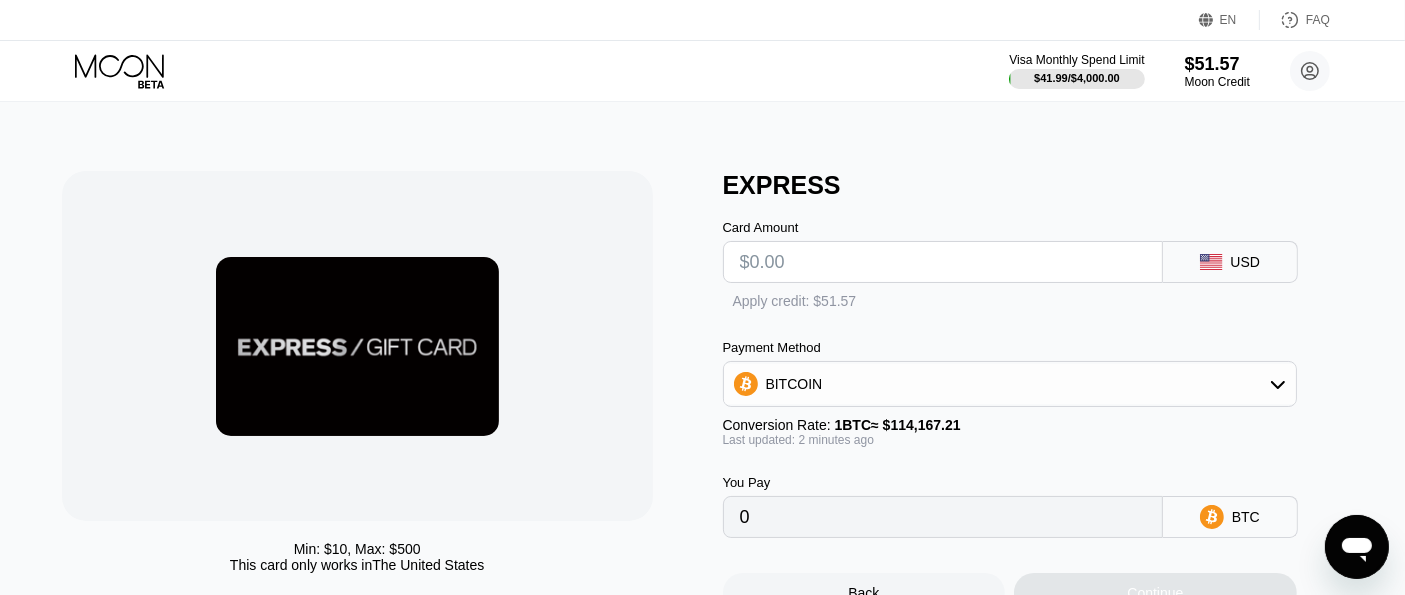scroll, scrollTop: 0, scrollLeft: 0, axis: both 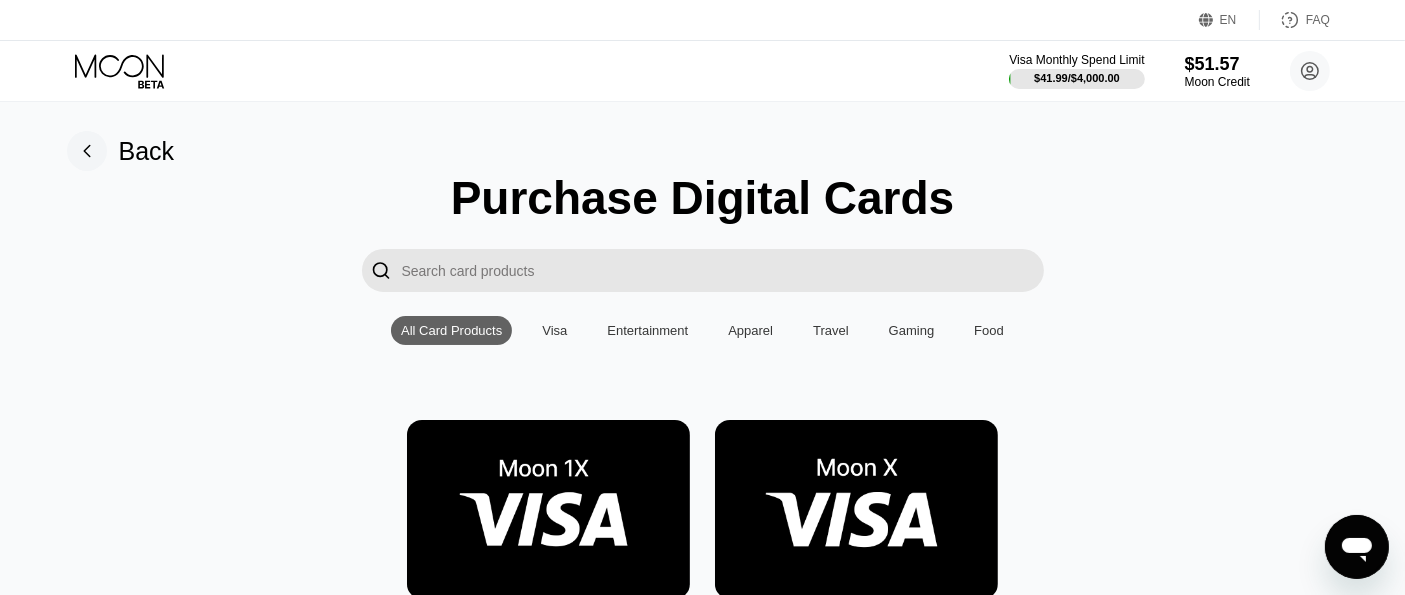 click at bounding box center (723, 270) 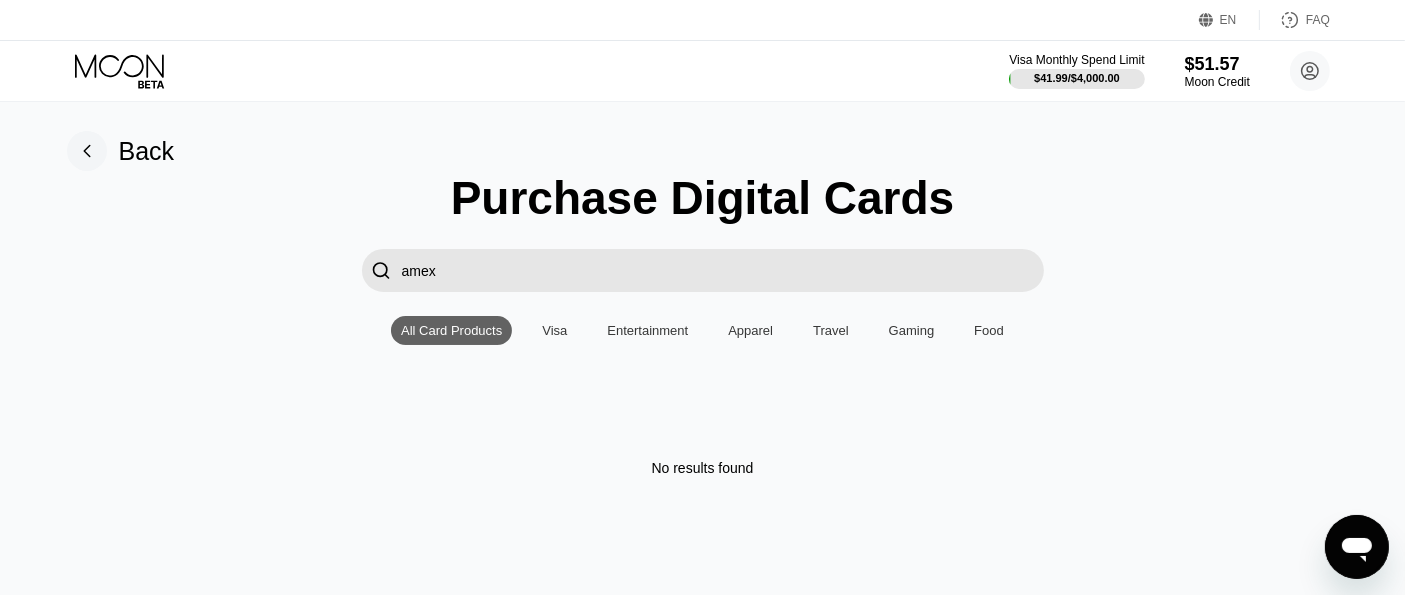 type on "amex" 